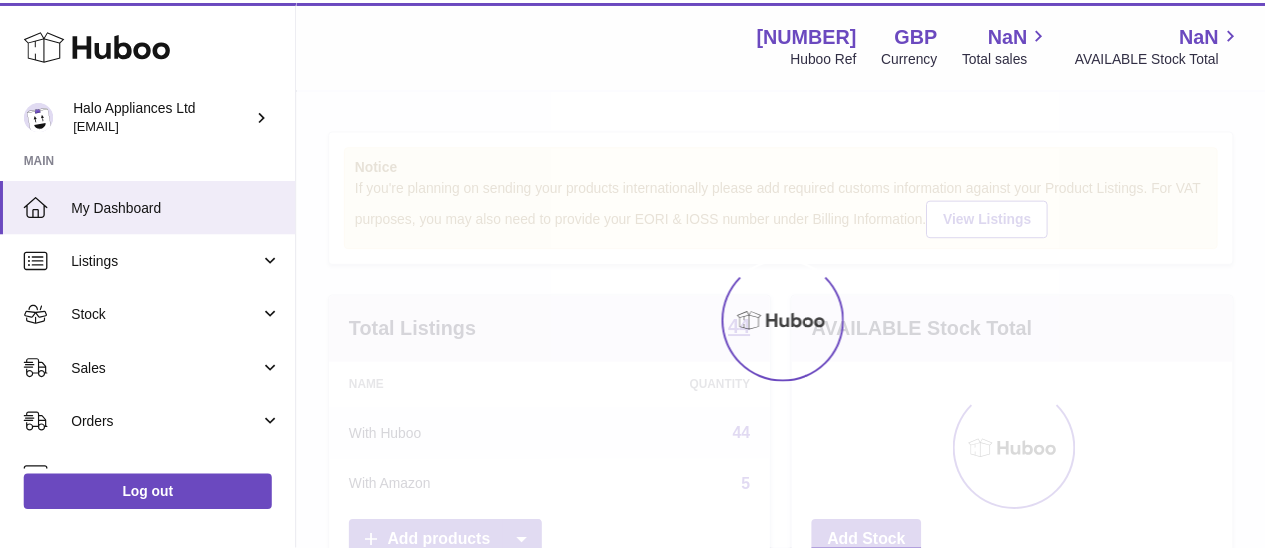 scroll, scrollTop: 0, scrollLeft: 0, axis: both 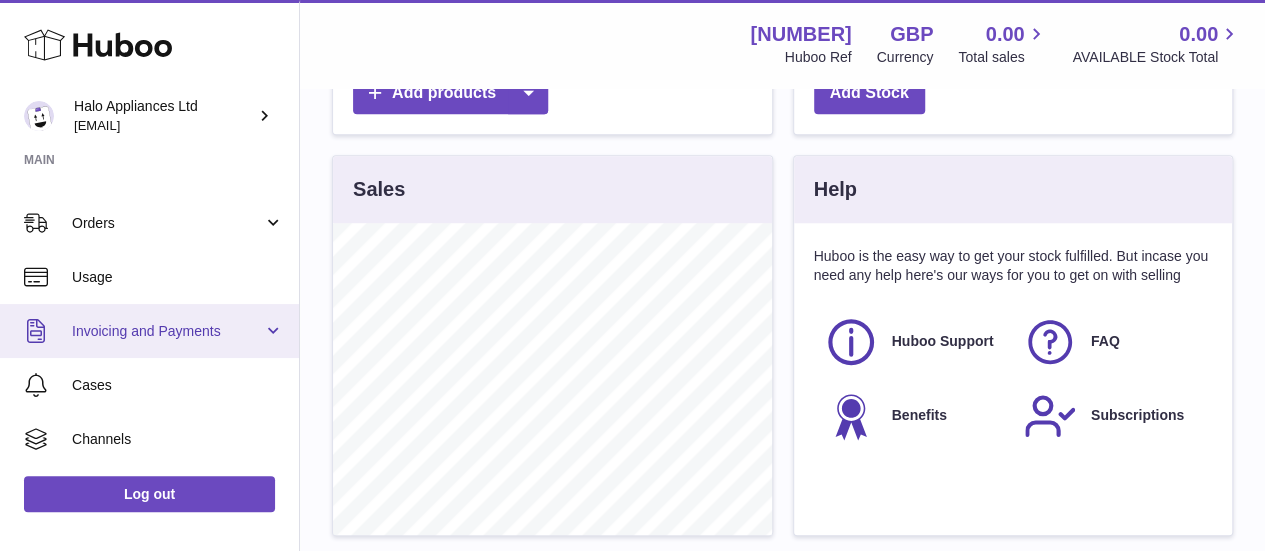 click on "Invoicing and Payments" at bounding box center (149, 331) 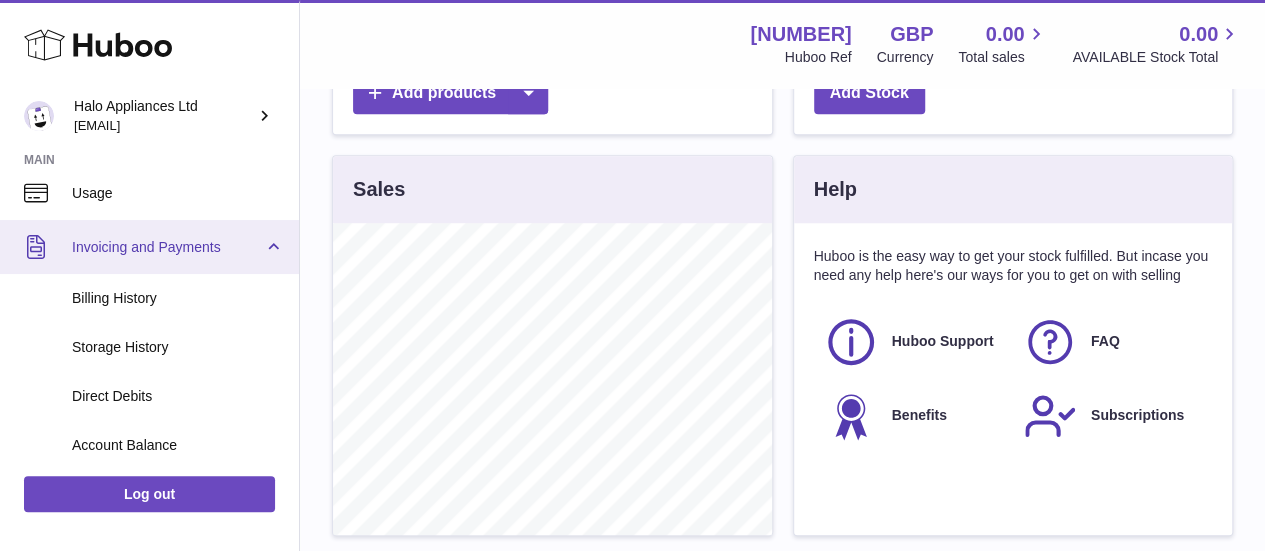 scroll, scrollTop: 400, scrollLeft: 0, axis: vertical 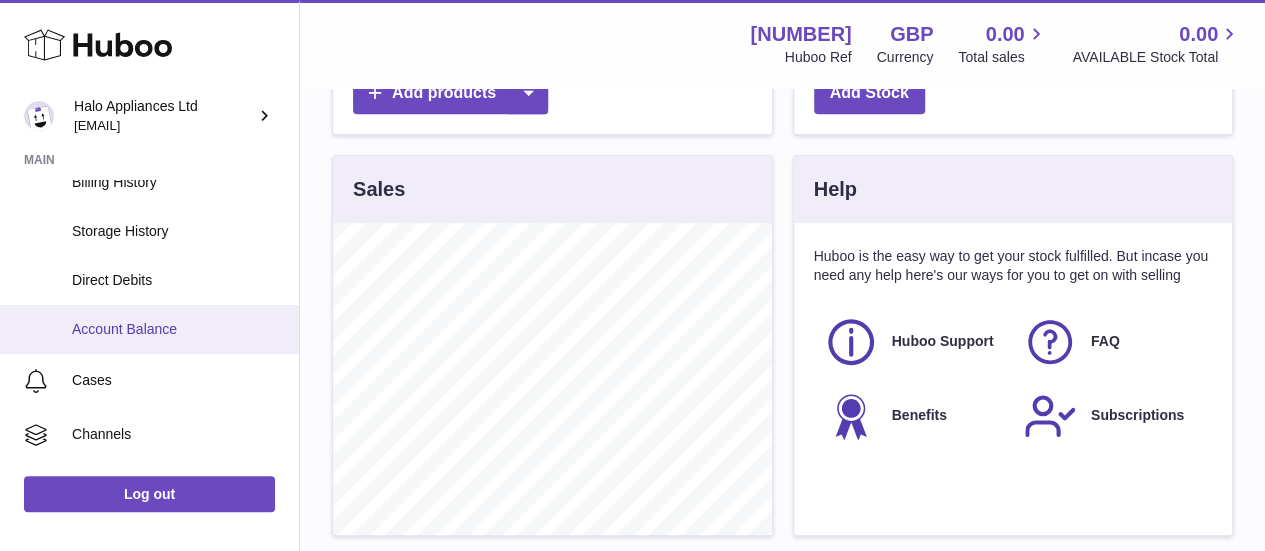 click on "Account Balance" at bounding box center (178, 329) 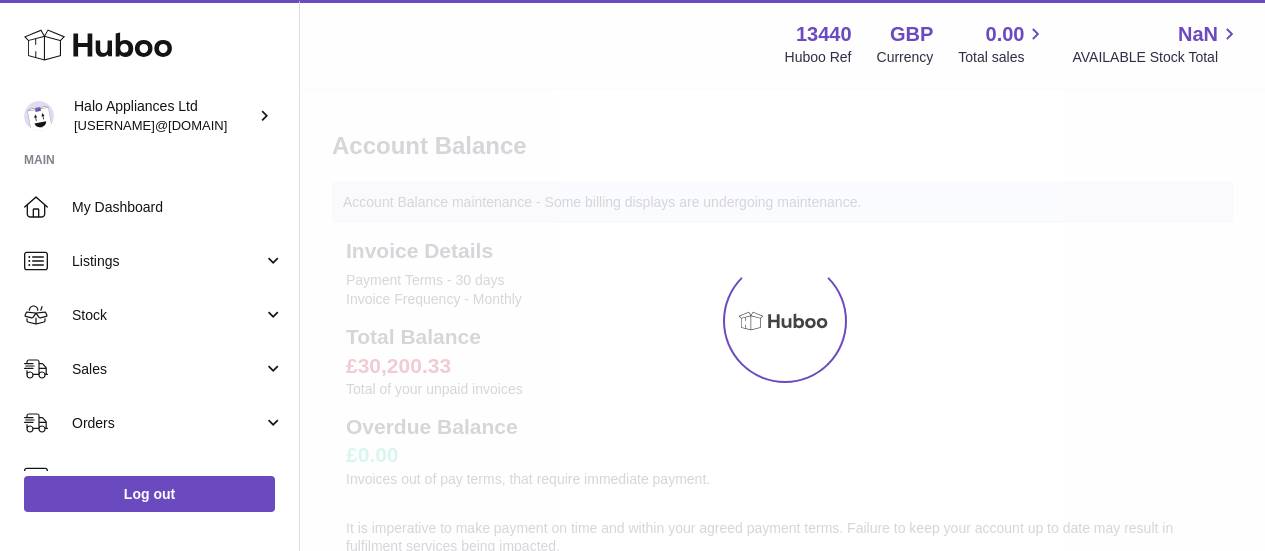 scroll, scrollTop: 0, scrollLeft: 0, axis: both 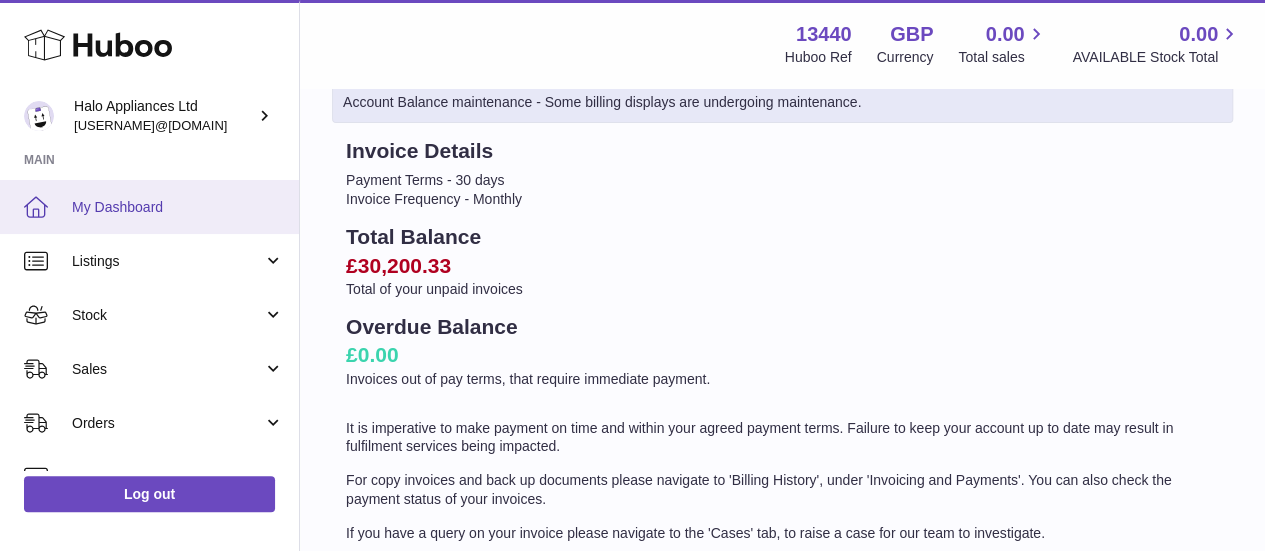 click on "My Dashboard" at bounding box center [178, 207] 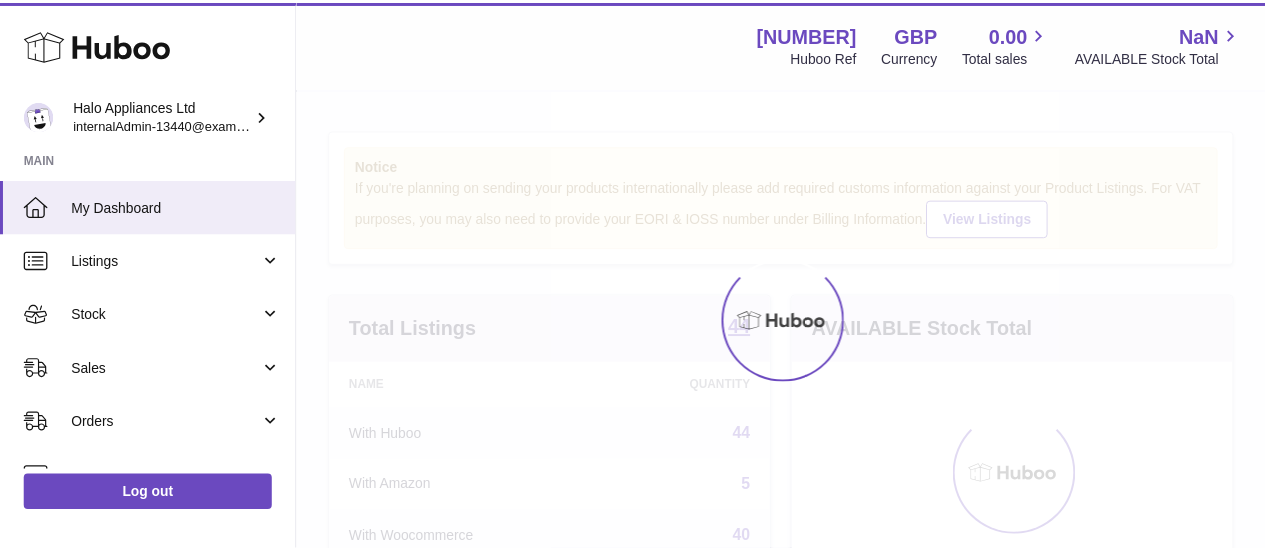 scroll, scrollTop: 0, scrollLeft: 0, axis: both 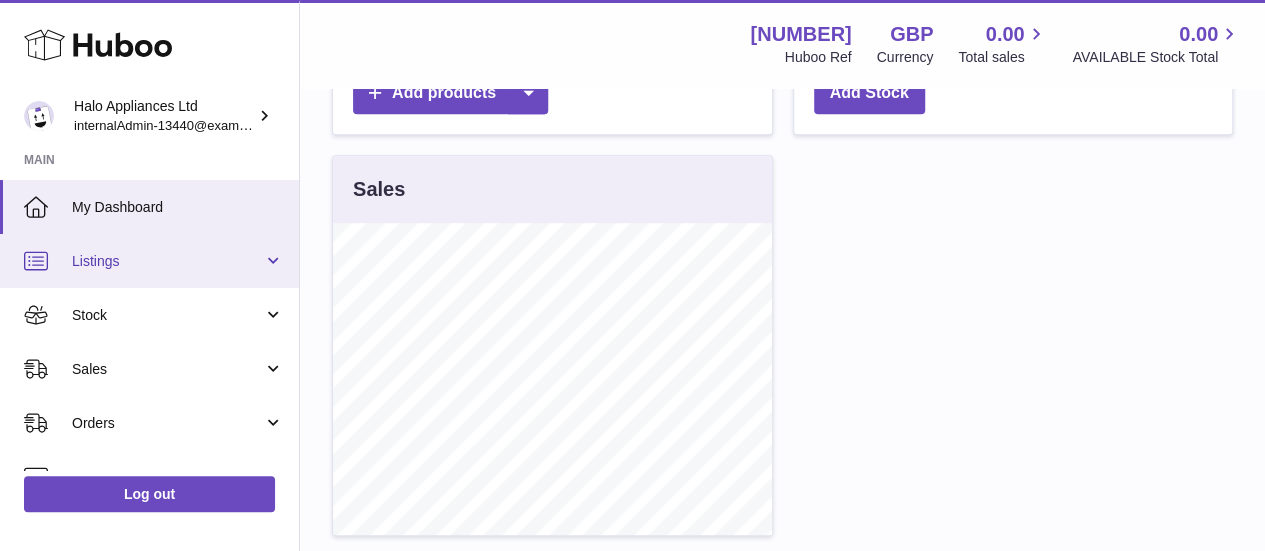 click on "Listings" at bounding box center [167, 261] 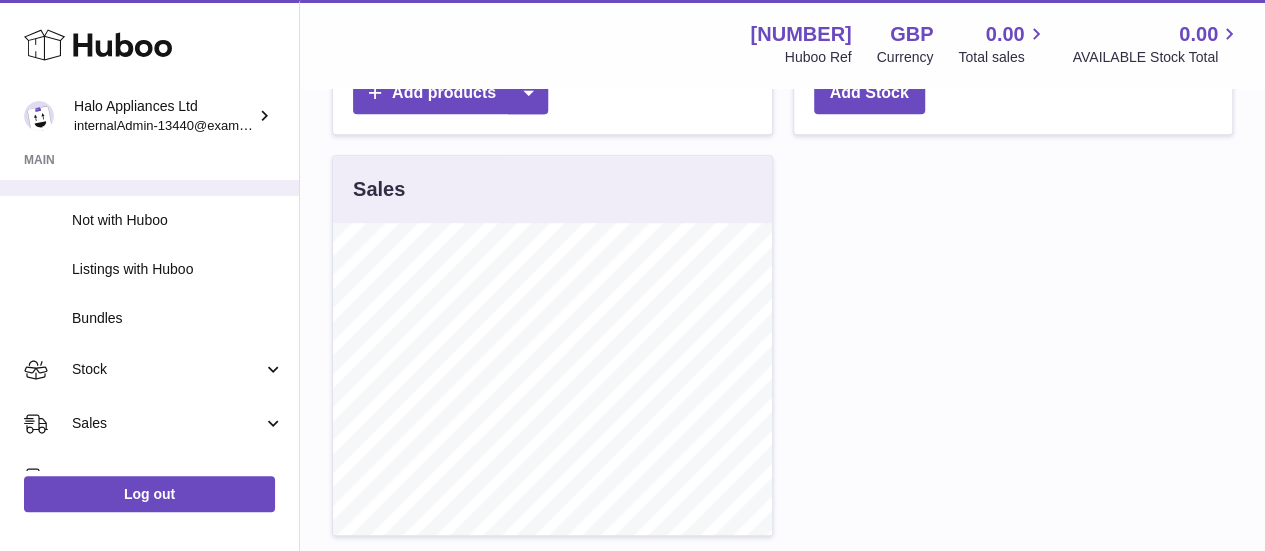 scroll, scrollTop: 300, scrollLeft: 0, axis: vertical 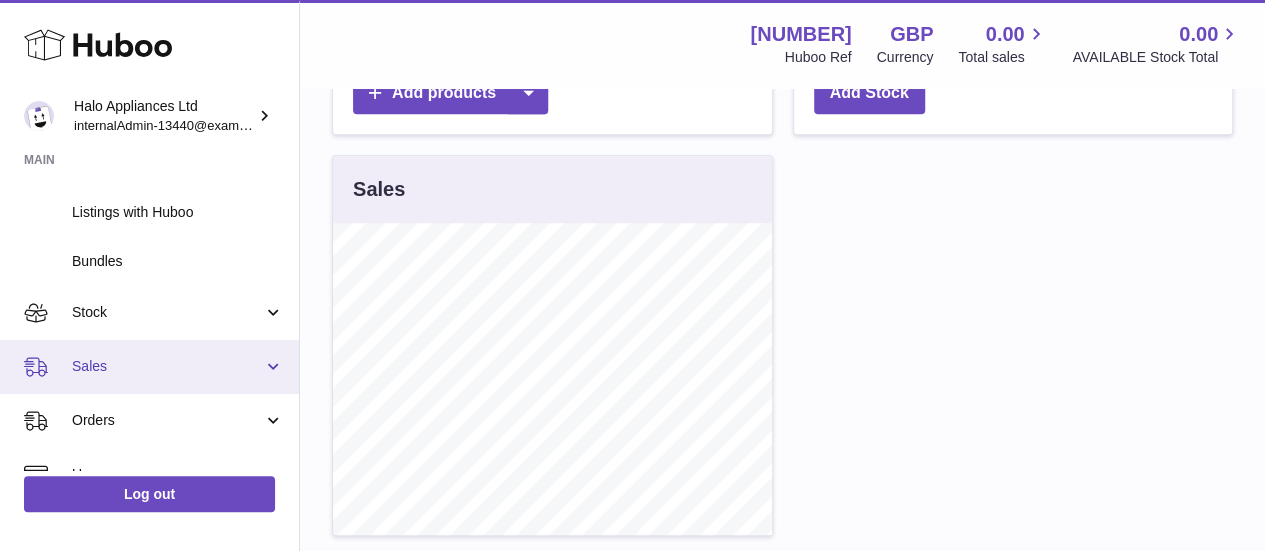 click on "Sales" at bounding box center [167, 366] 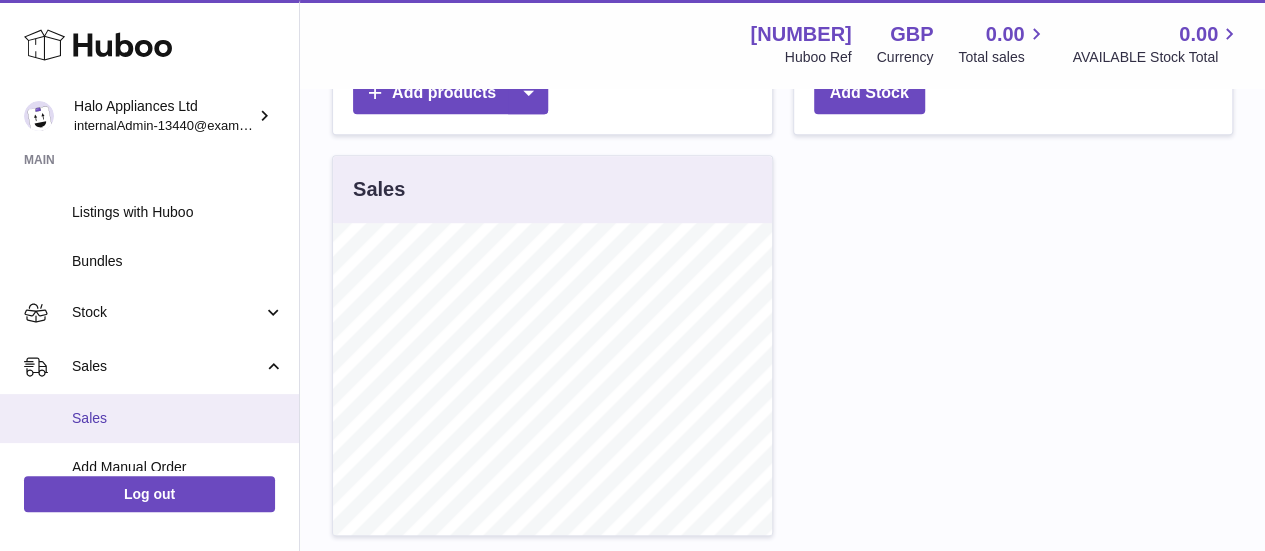 click on "Sales" at bounding box center (178, 418) 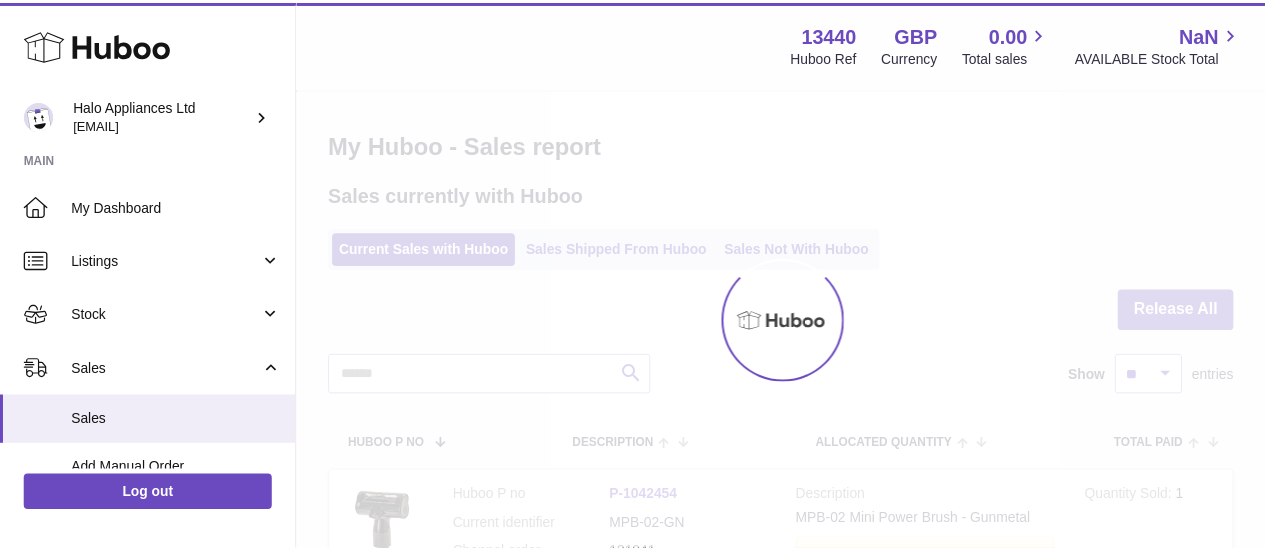 scroll, scrollTop: 0, scrollLeft: 0, axis: both 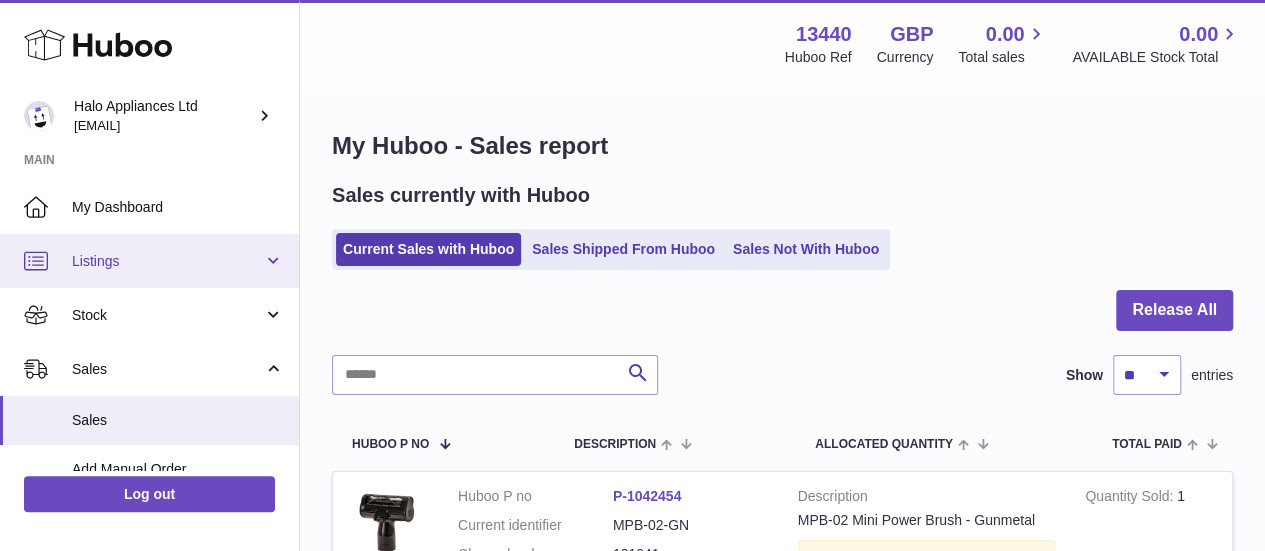 click on "Listings" at bounding box center [149, 261] 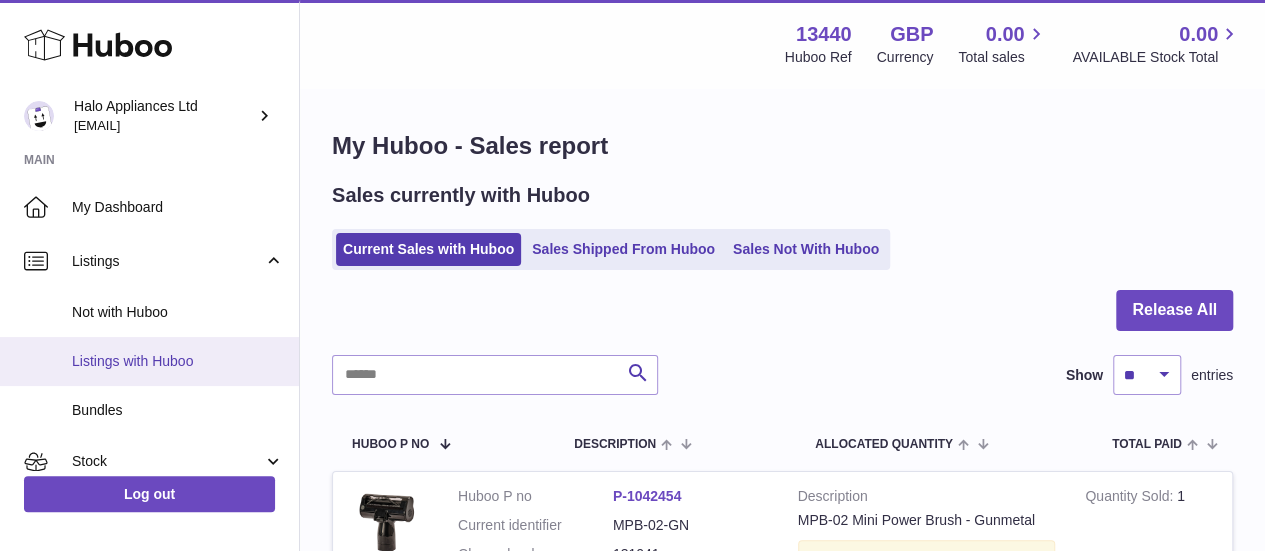 click on "Listings with Huboo" at bounding box center (178, 361) 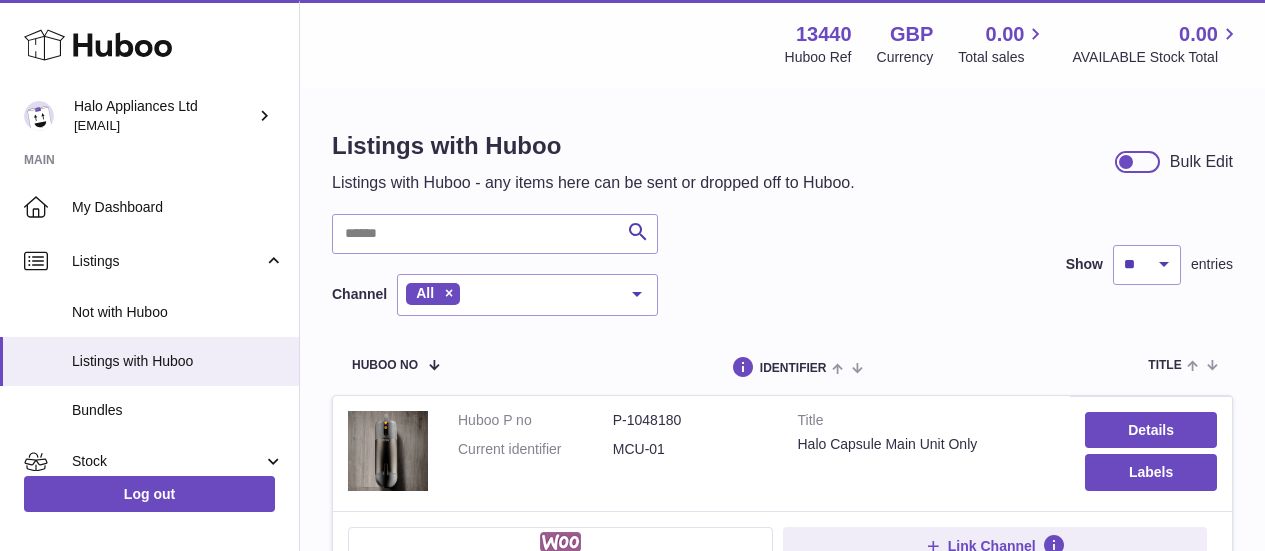 scroll, scrollTop: 0, scrollLeft: 0, axis: both 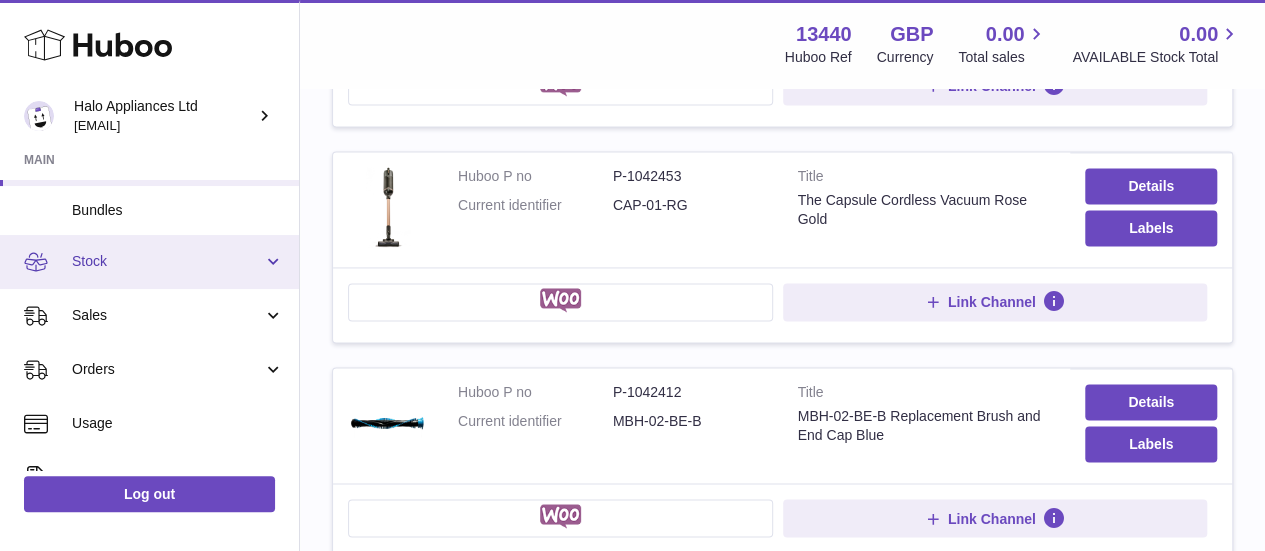 click on "Stock" at bounding box center [149, 262] 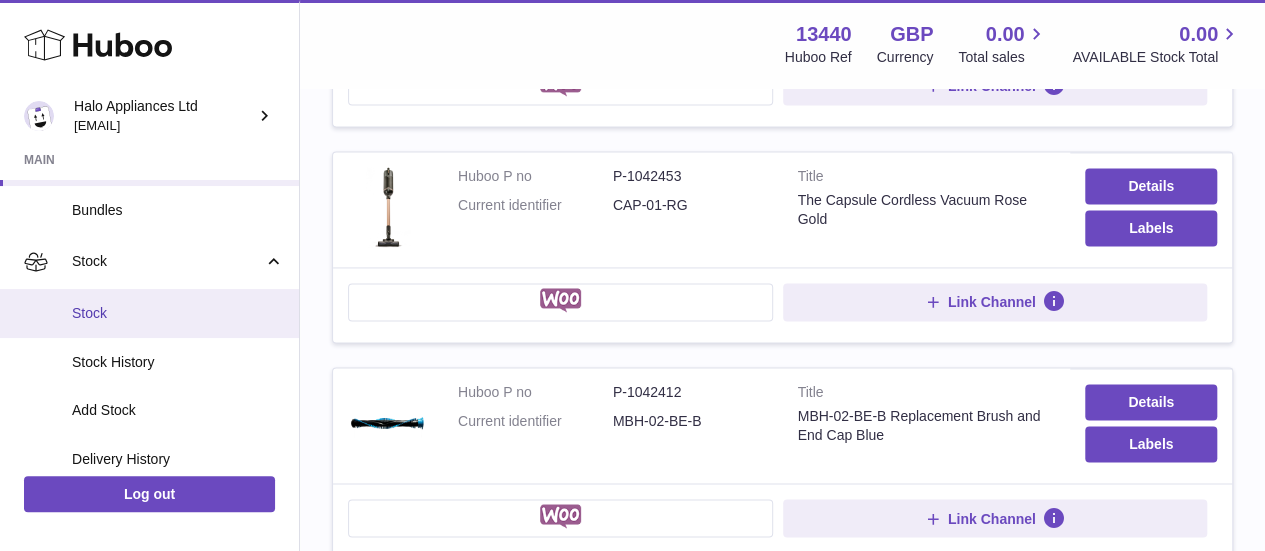click on "Stock" at bounding box center [178, 313] 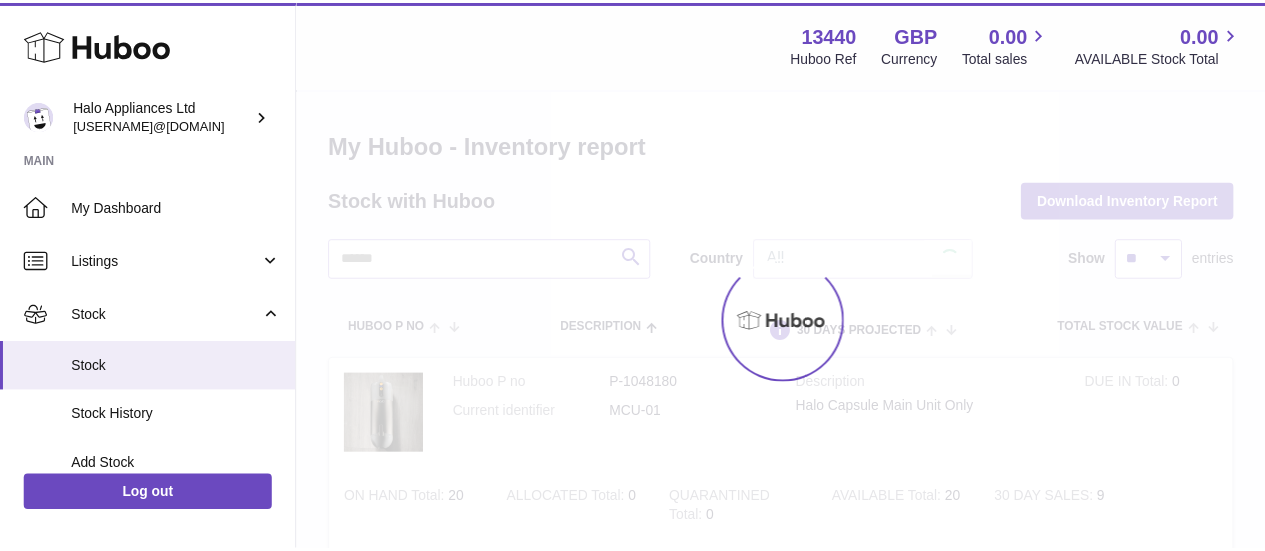 scroll, scrollTop: 0, scrollLeft: 0, axis: both 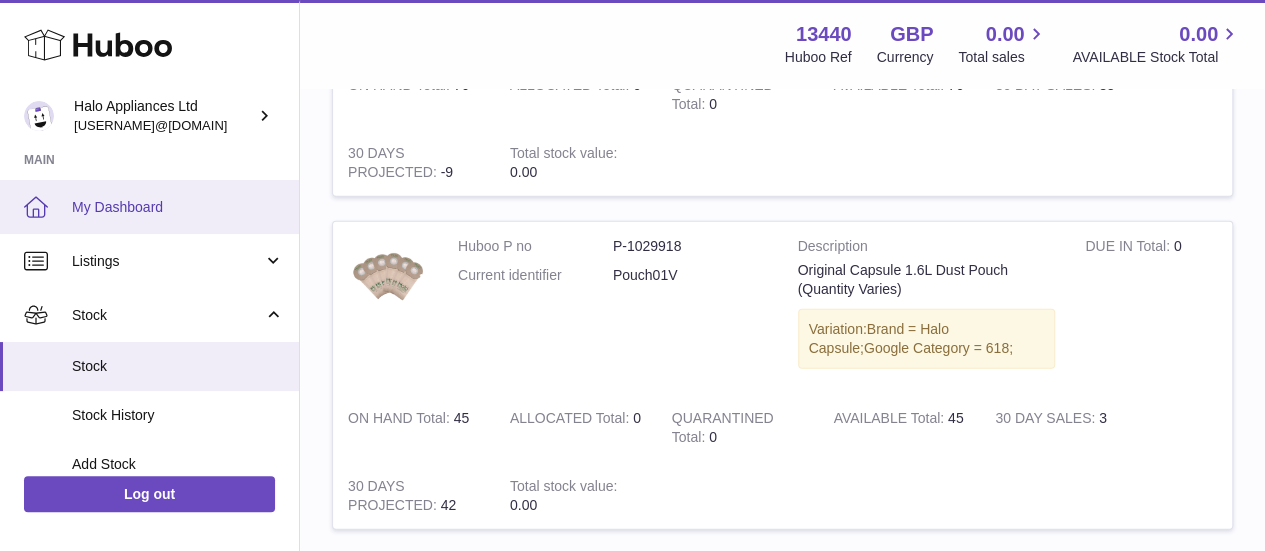 click on "My Dashboard" at bounding box center (149, 207) 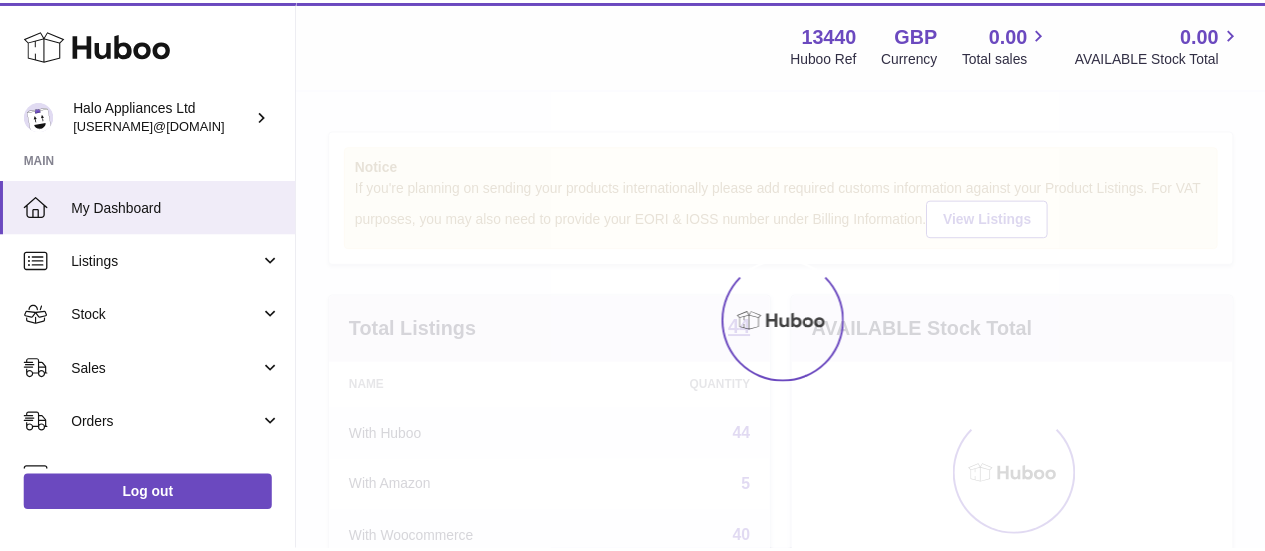 scroll, scrollTop: 0, scrollLeft: 0, axis: both 